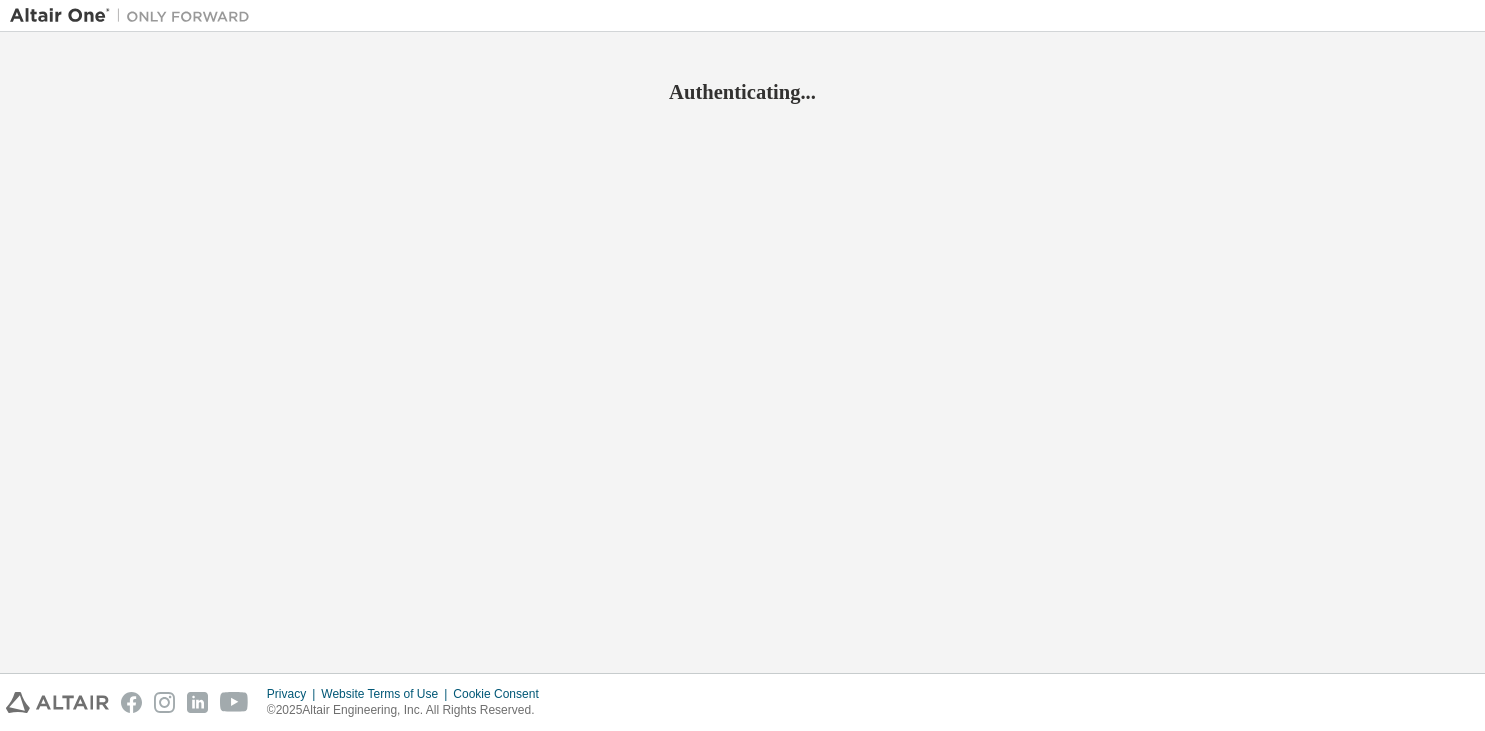 scroll, scrollTop: 0, scrollLeft: 0, axis: both 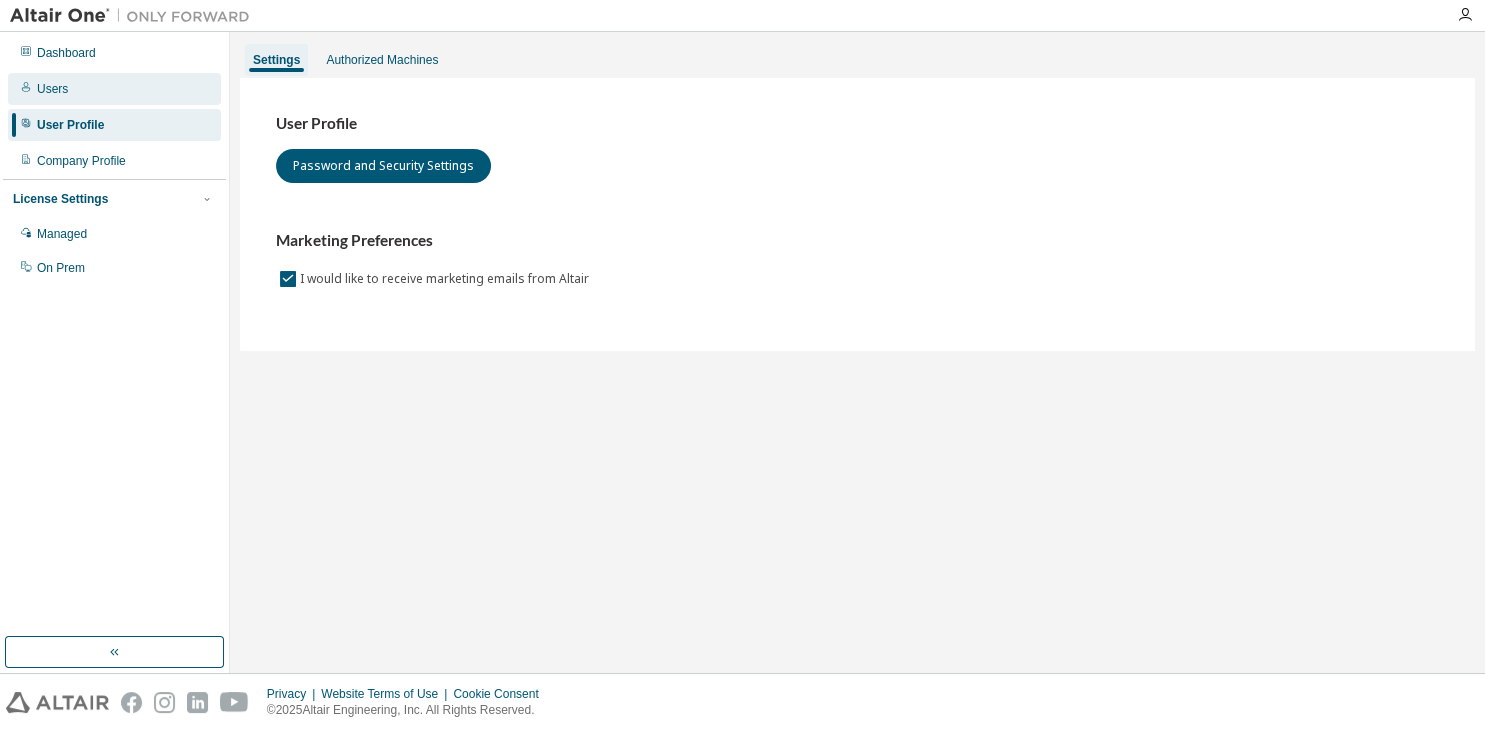 click on "Users" at bounding box center [52, 89] 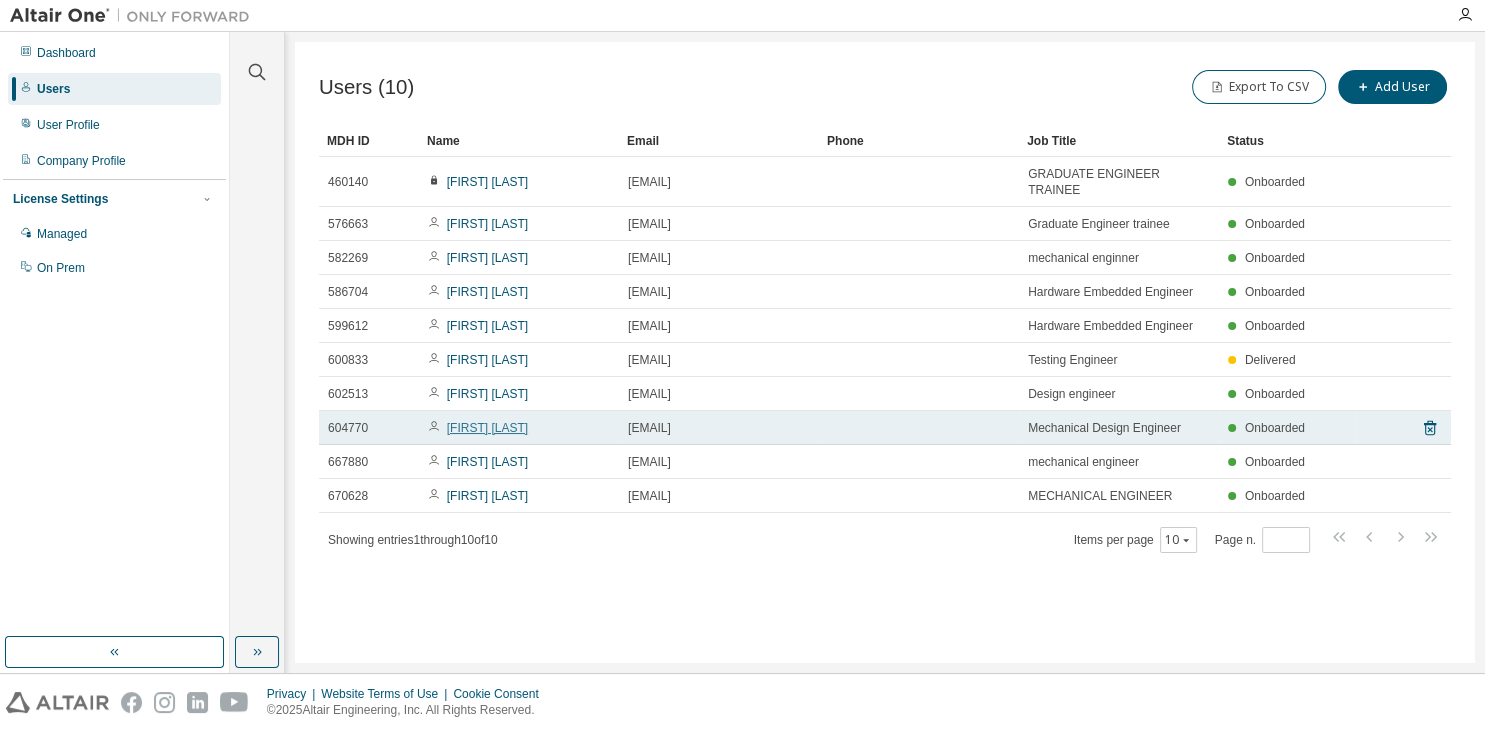 click on "[FIRST] [LAST]" at bounding box center (487, 428) 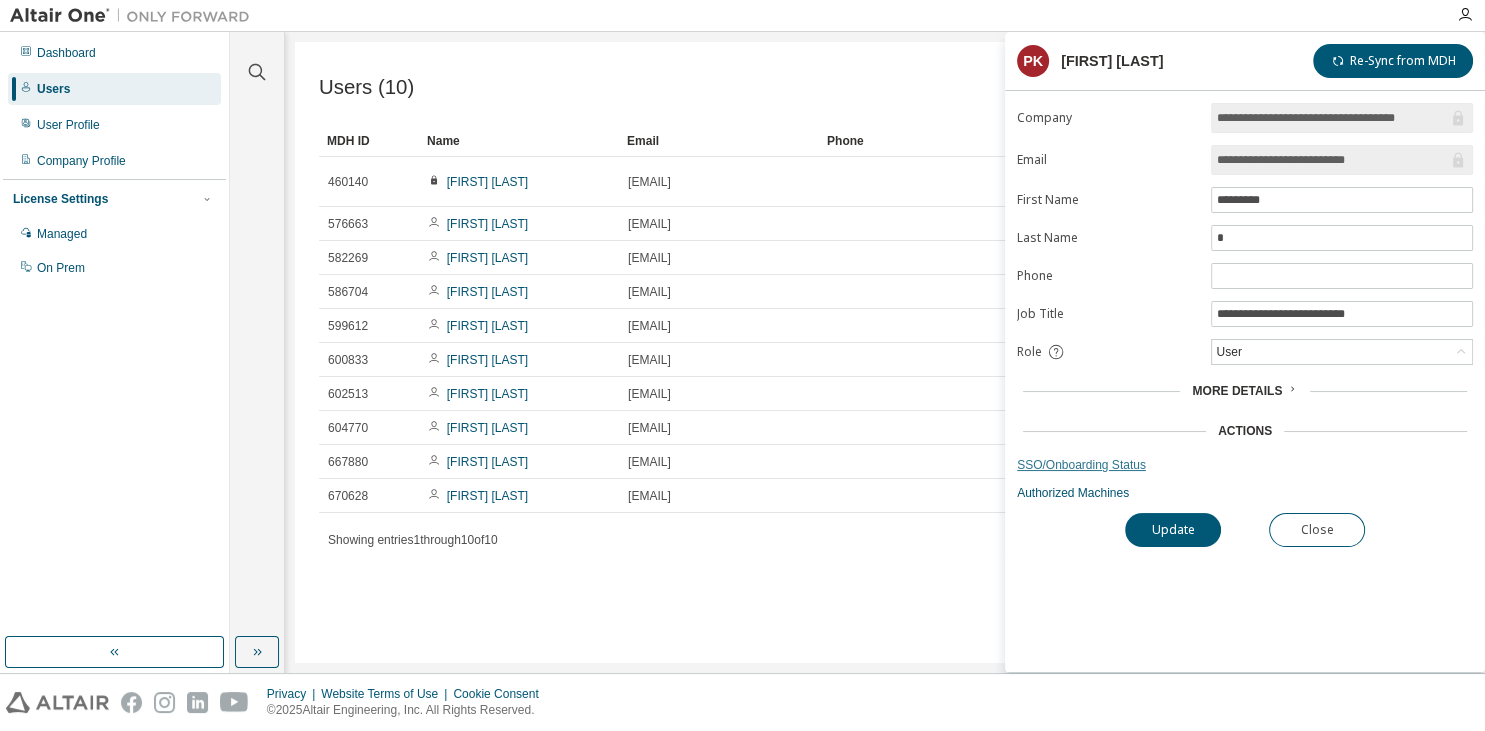 click on "SSO/Onboarding Status" at bounding box center [1245, 465] 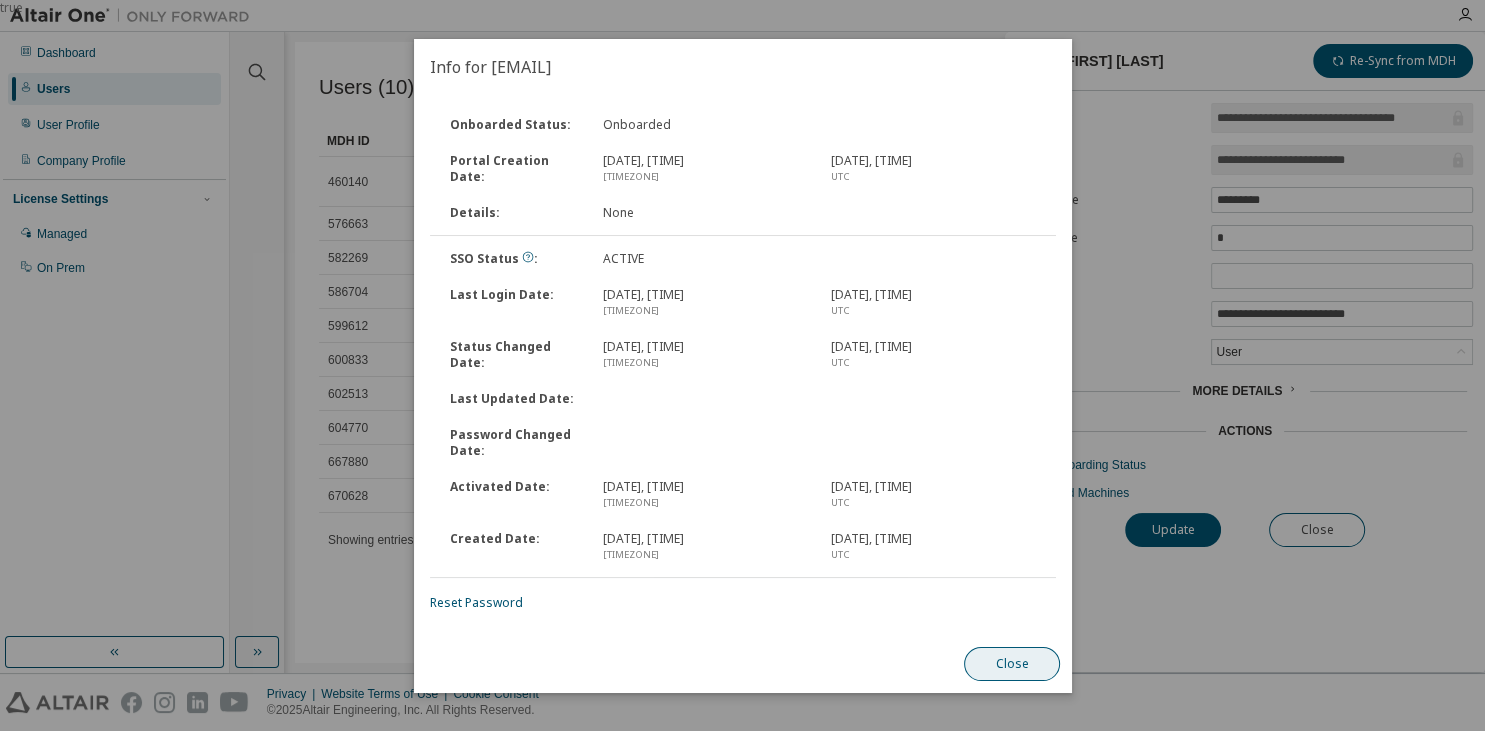 click on "Close" at bounding box center (1011, 664) 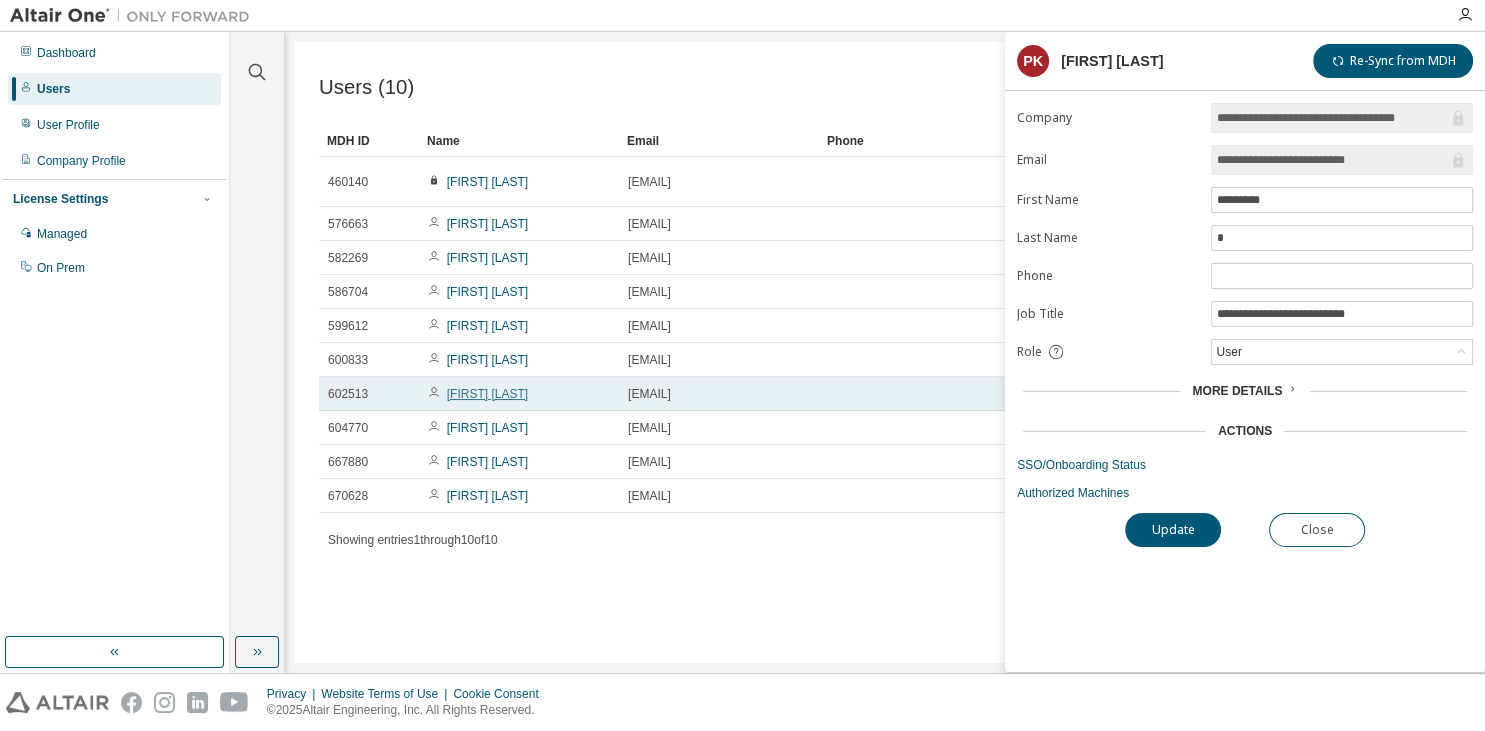 click on "[FIRST] [LAST]" at bounding box center (487, 394) 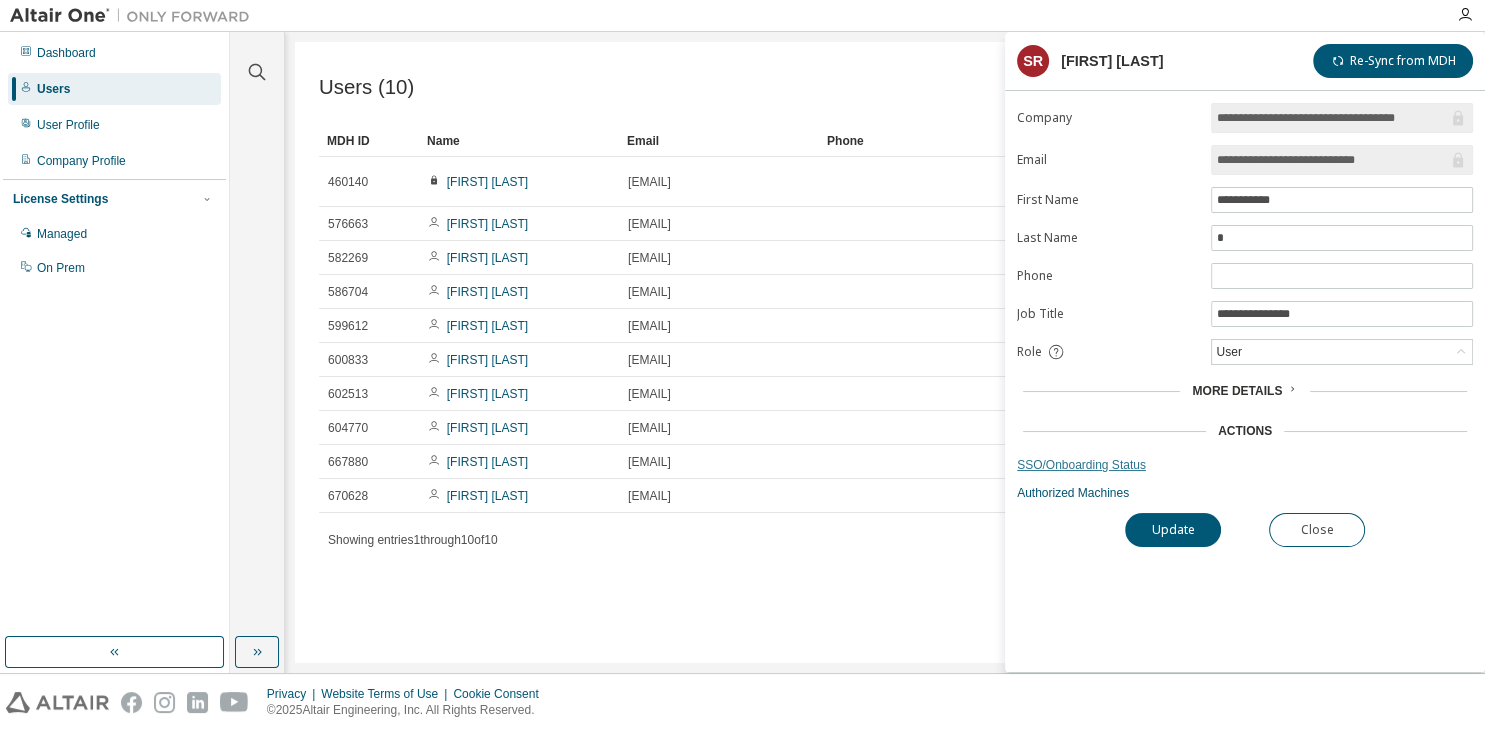 click on "SSO/Onboarding Status" at bounding box center [1245, 465] 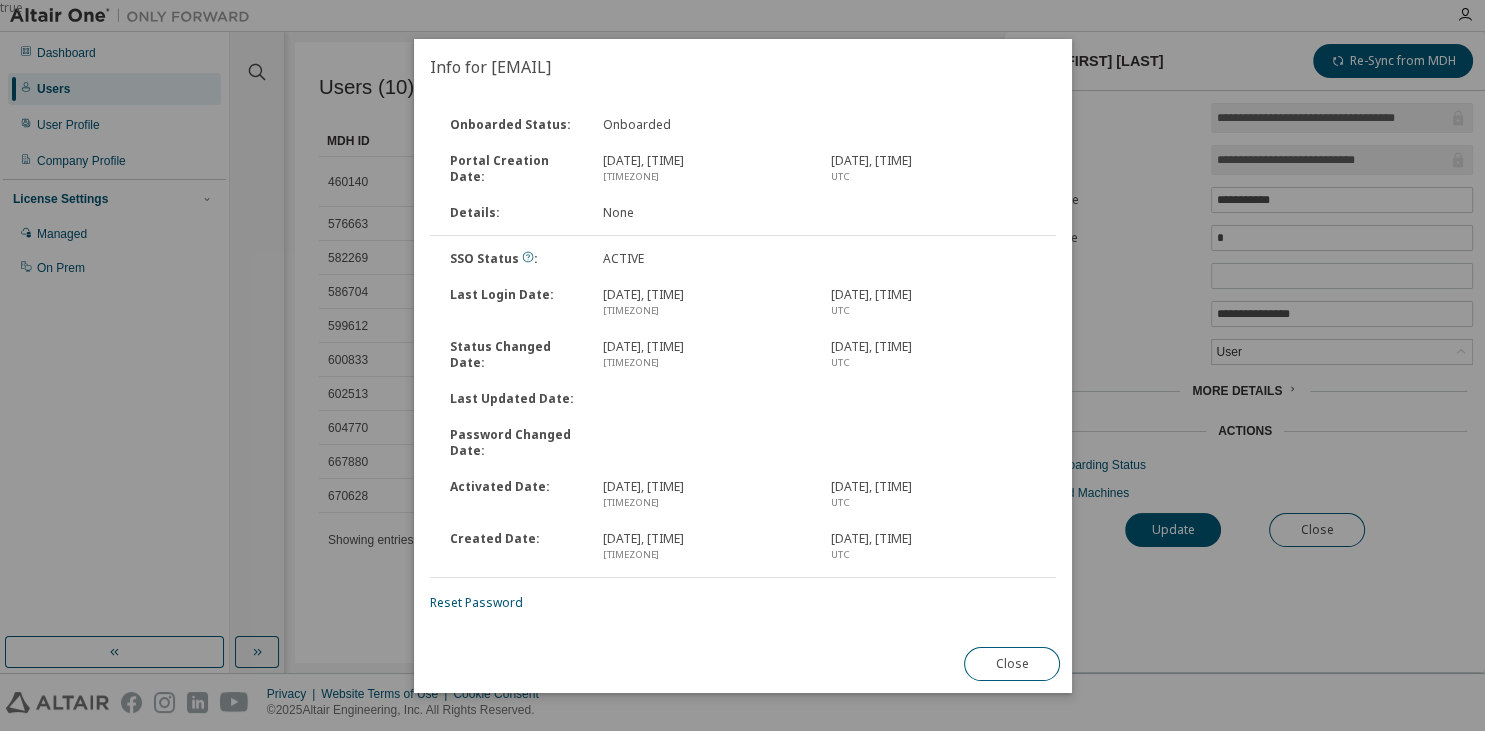 click on "true" at bounding box center (742, 365) 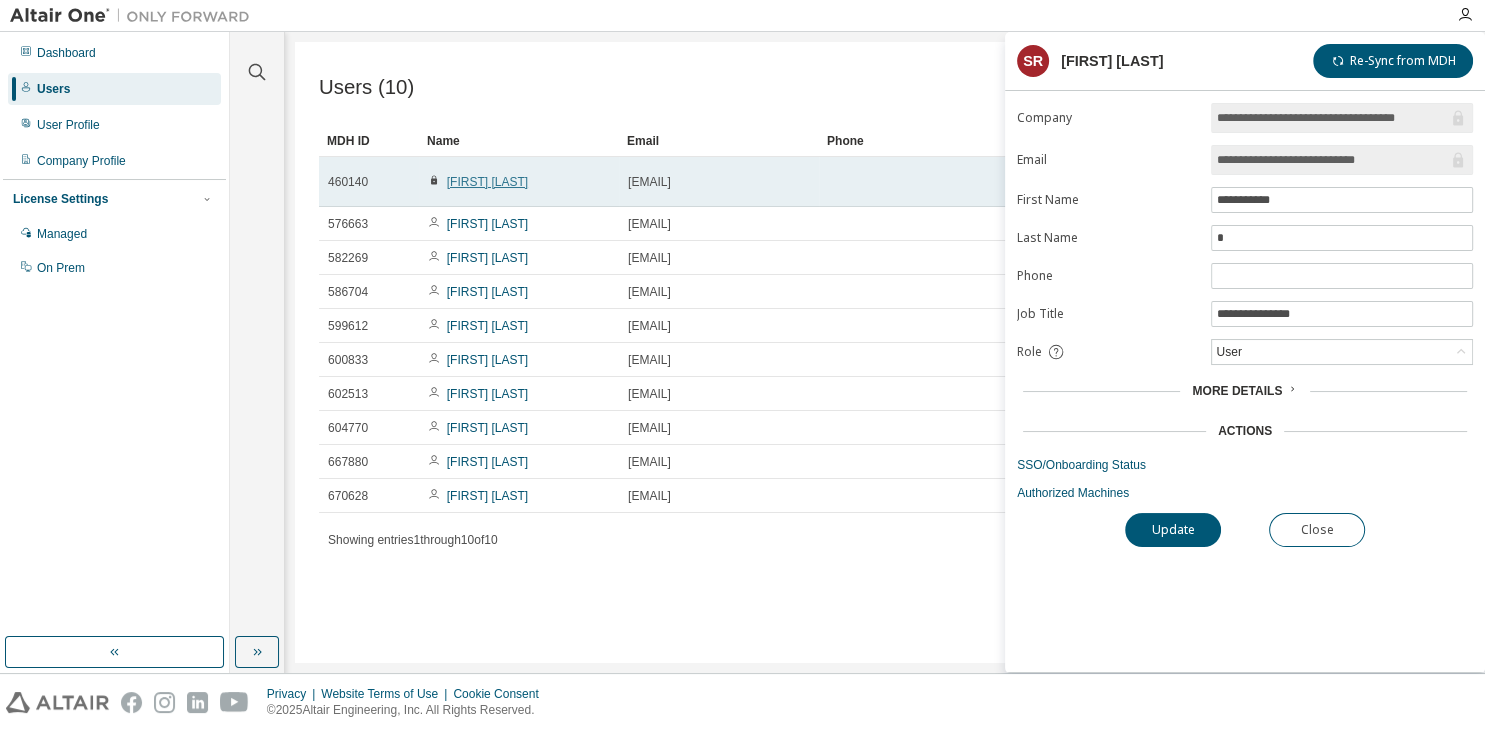 click on "[FIRST] [LAST]" at bounding box center [487, 182] 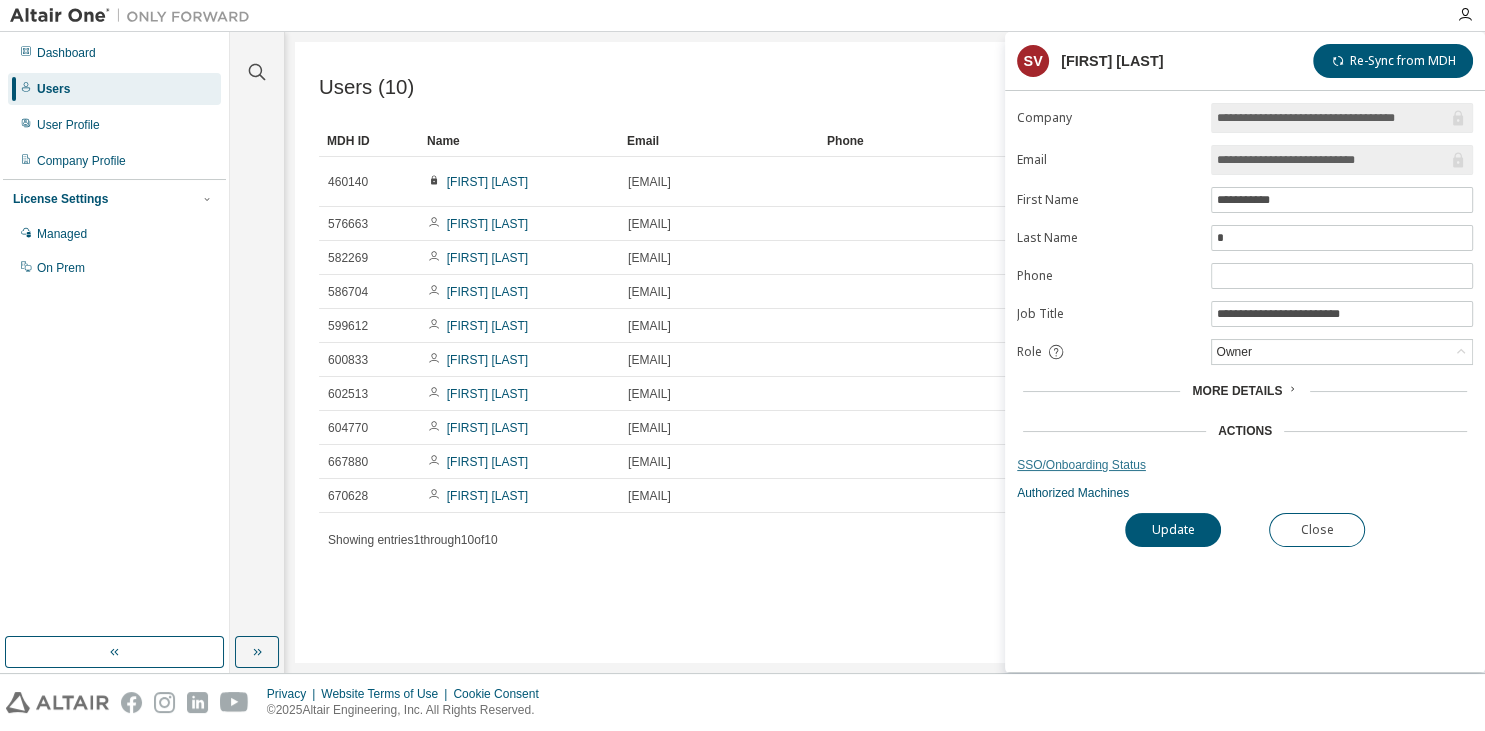 click on "SSO/Onboarding Status" at bounding box center [1245, 465] 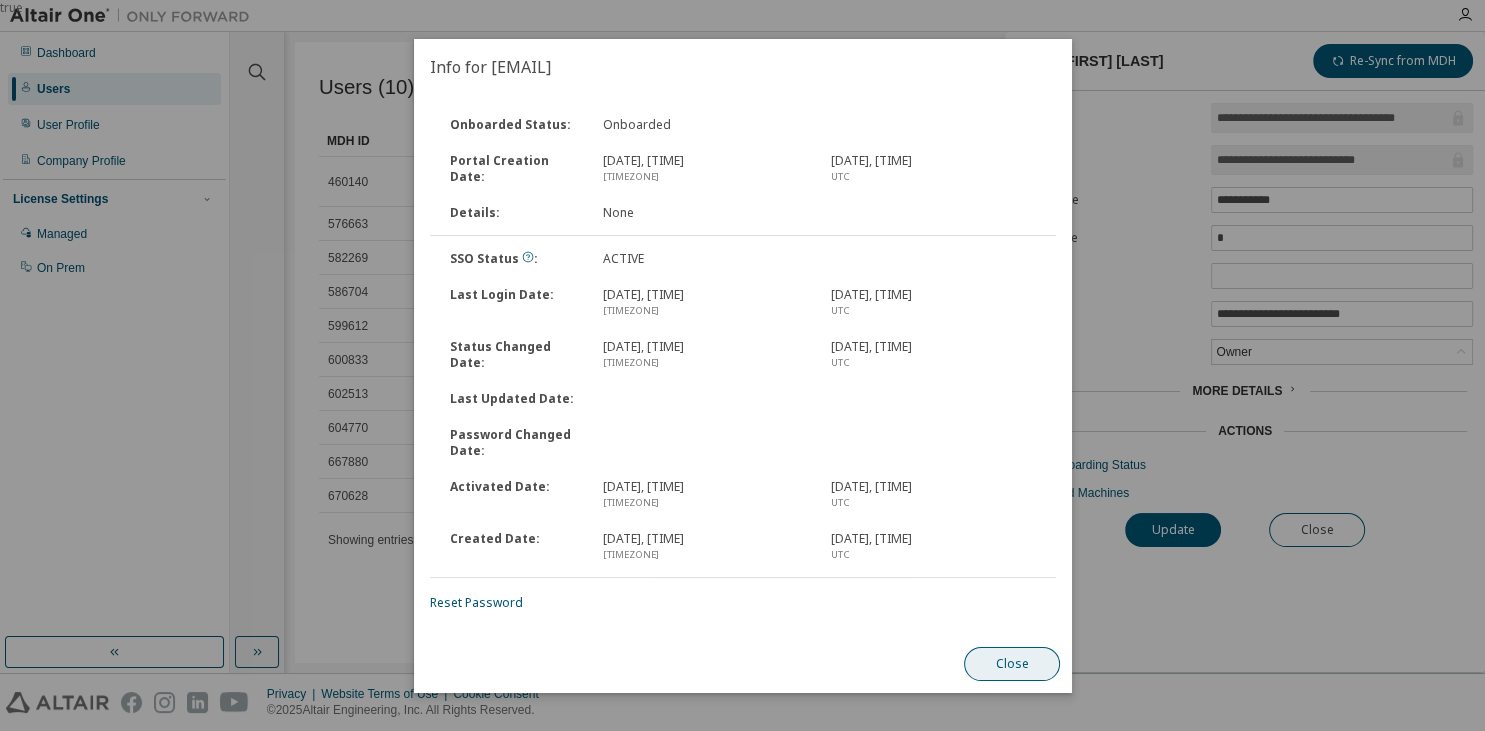 click on "Close" at bounding box center [1011, 664] 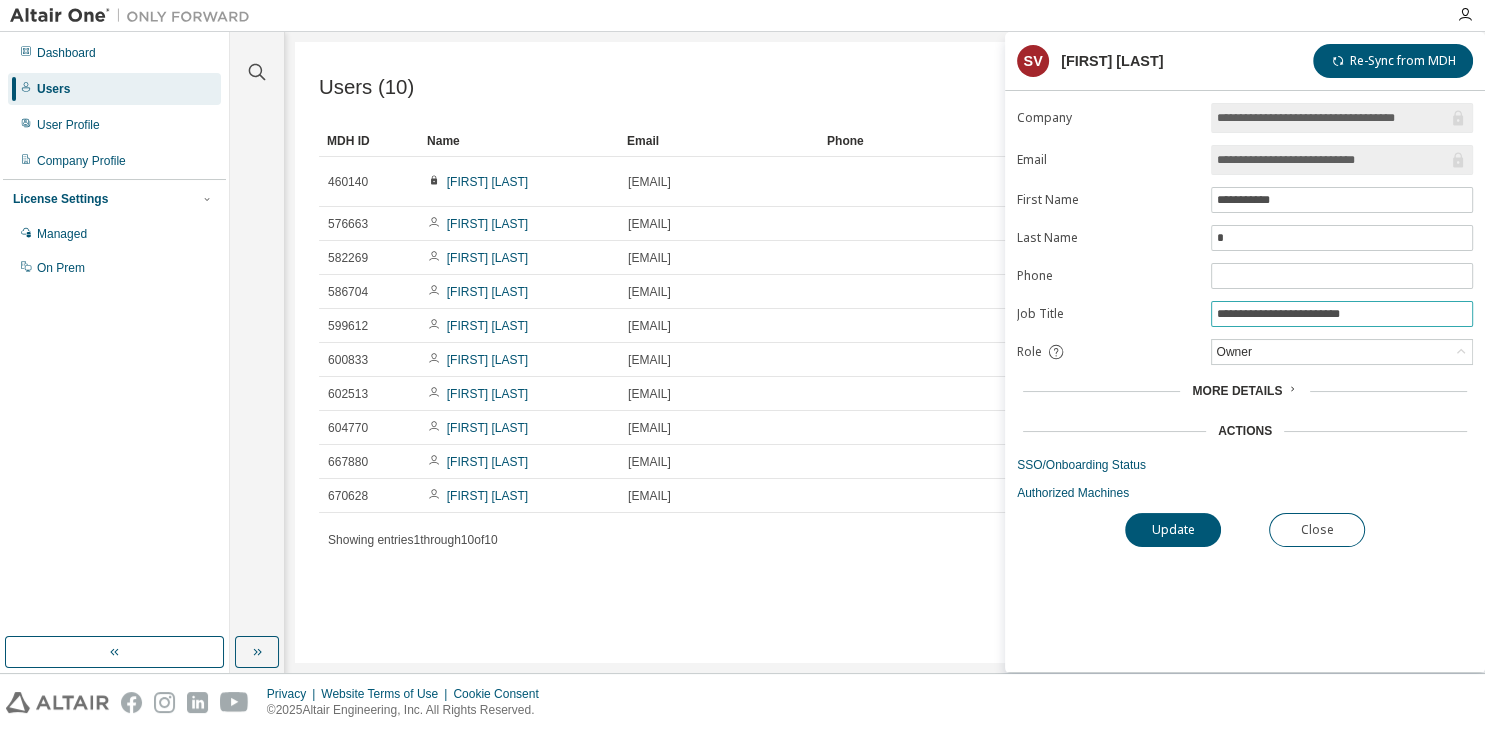 click on "**********" at bounding box center (1342, 314) 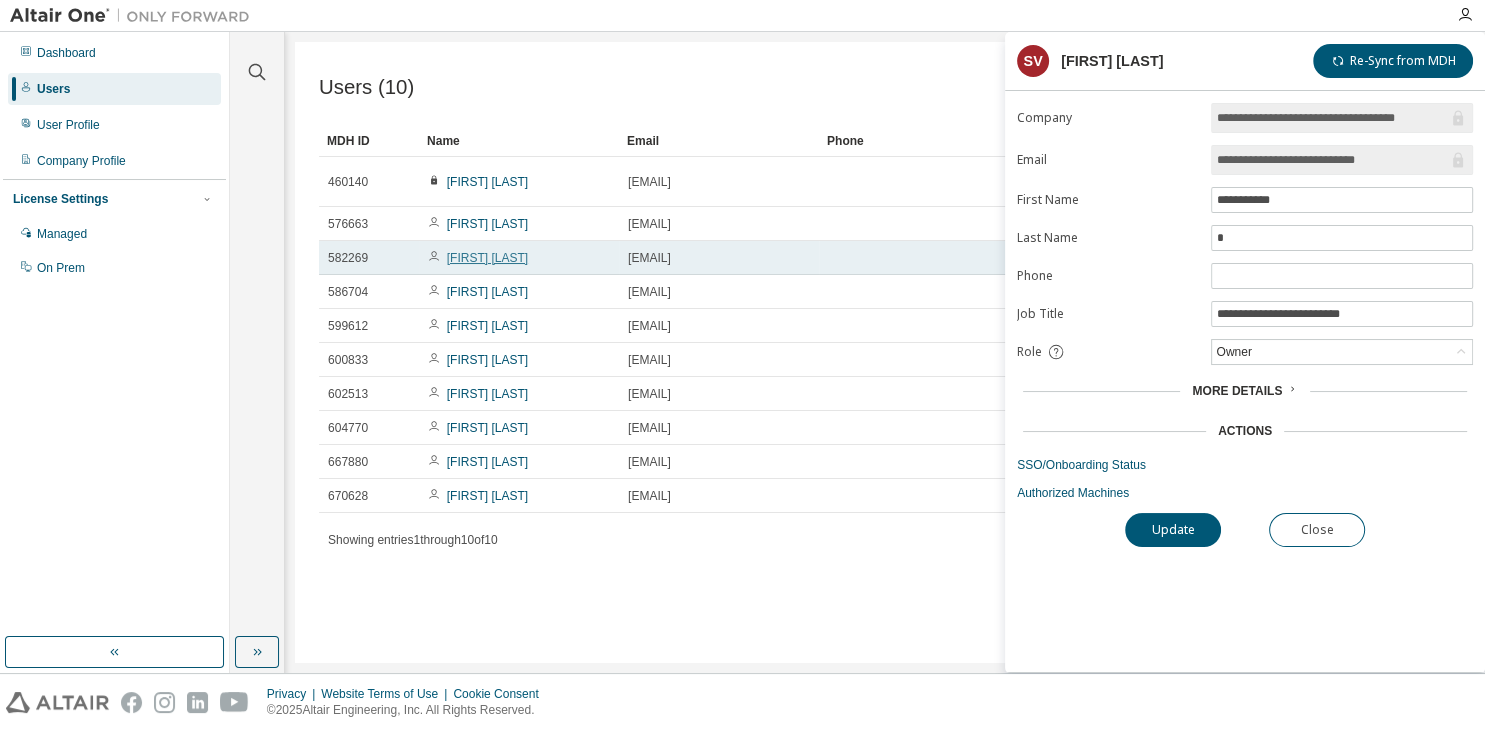 click on "[FIRST] [LAST]" at bounding box center [487, 258] 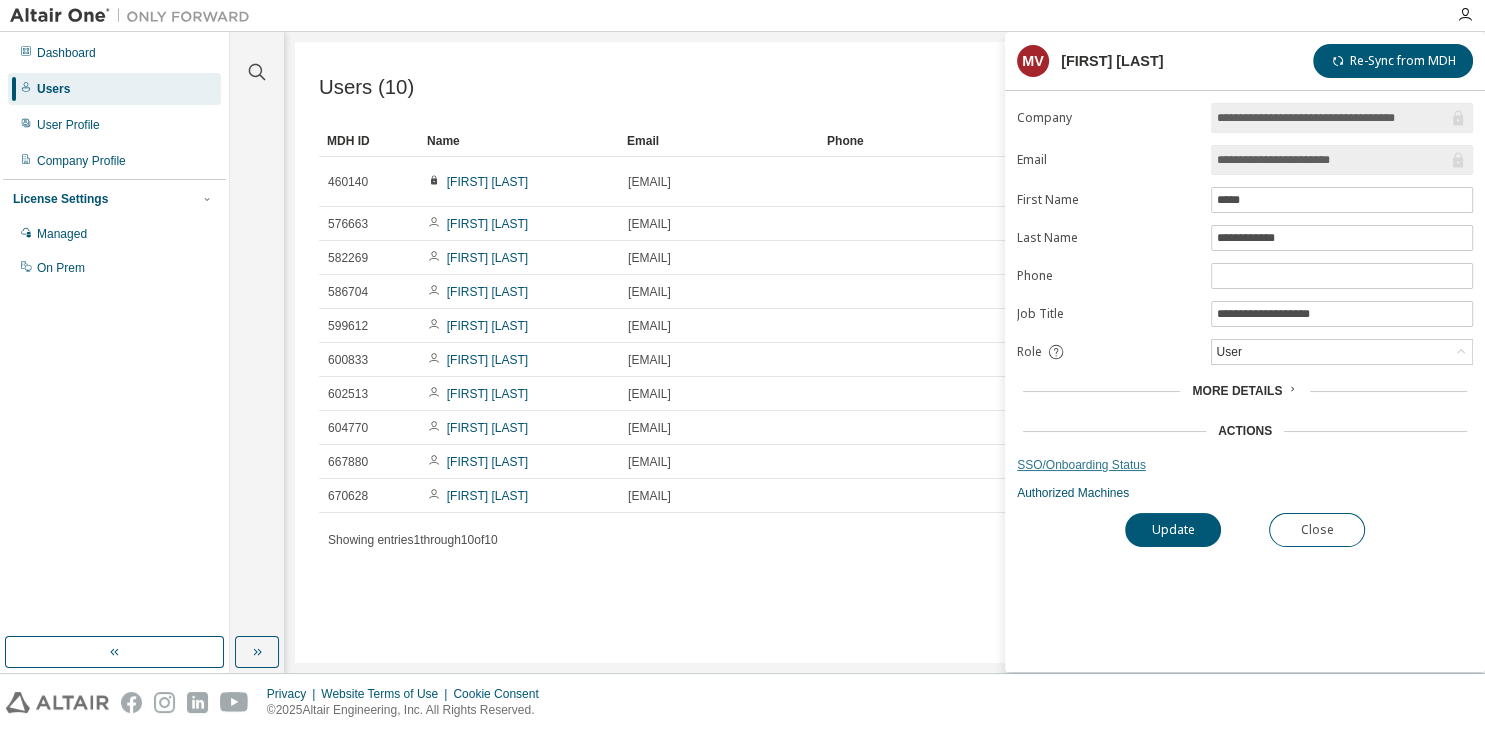 click on "SSO/Onboarding Status" at bounding box center [1245, 465] 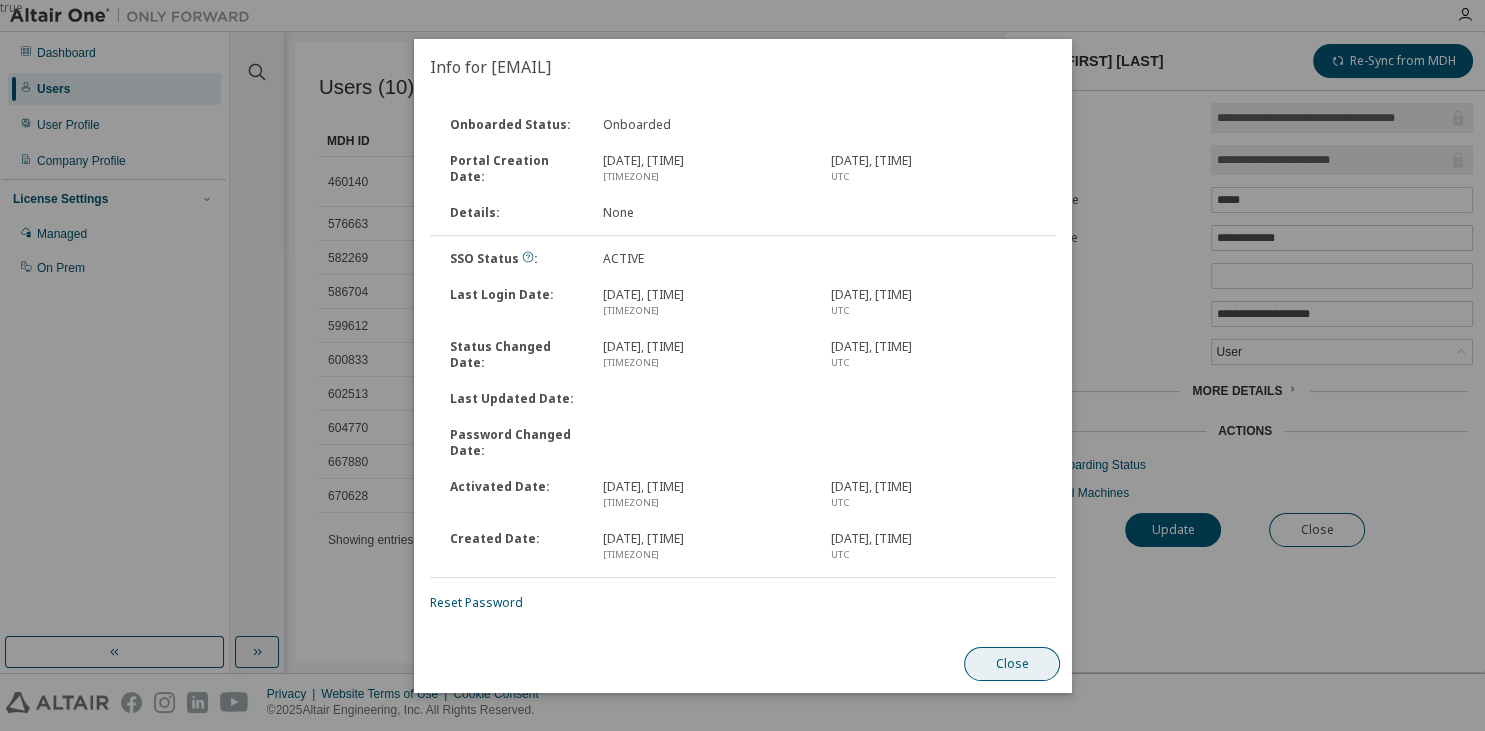 click on "Close" at bounding box center (1011, 664) 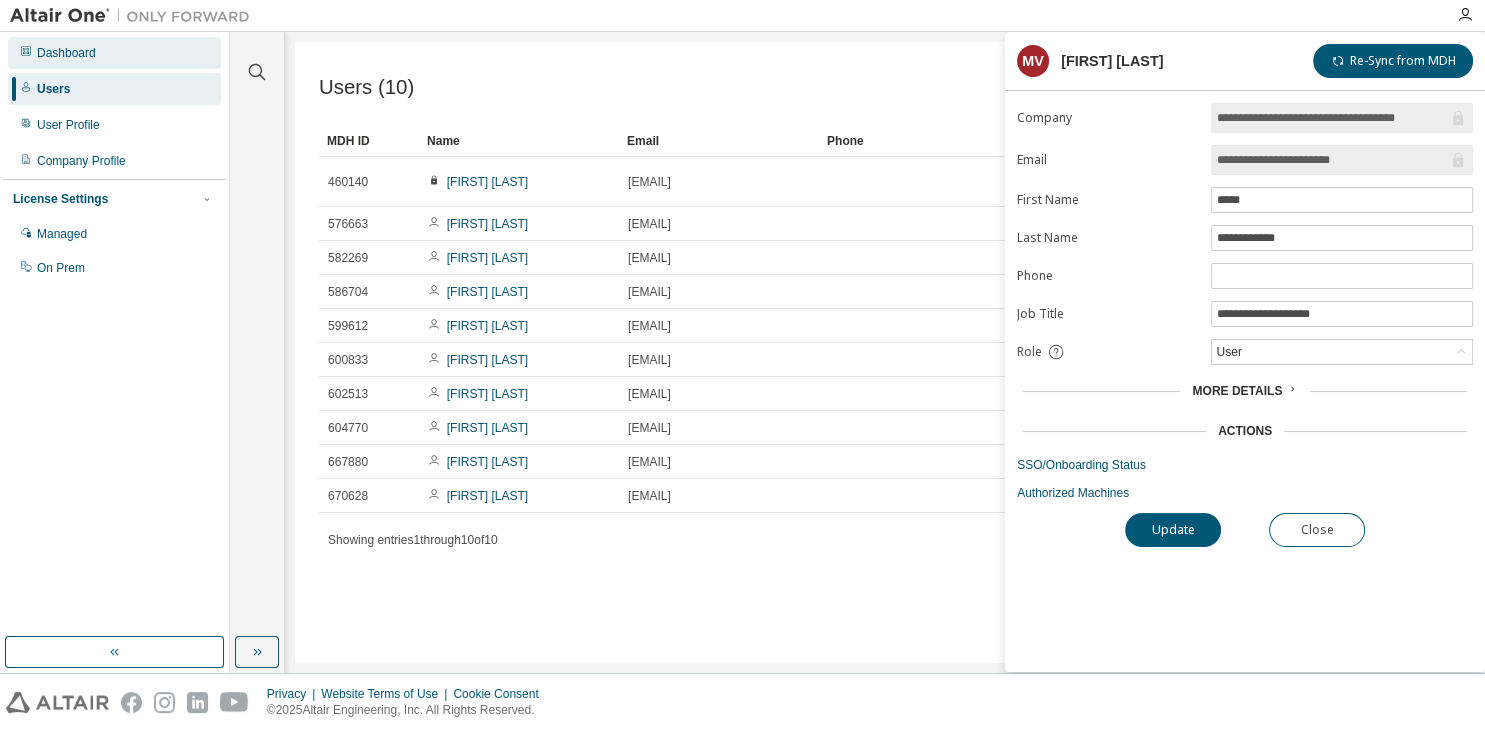 click on "Dashboard" at bounding box center (66, 53) 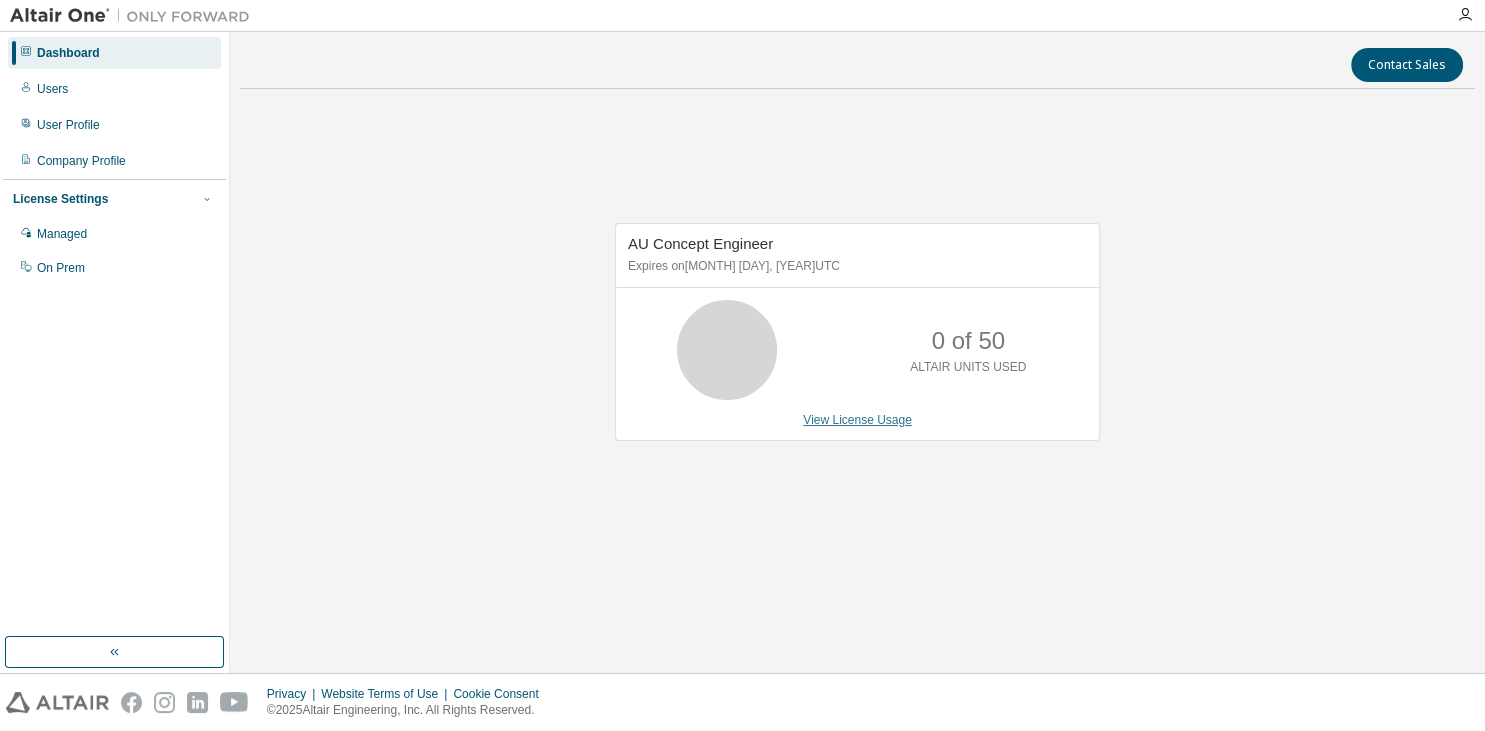 click on "View License Usage" at bounding box center (857, 420) 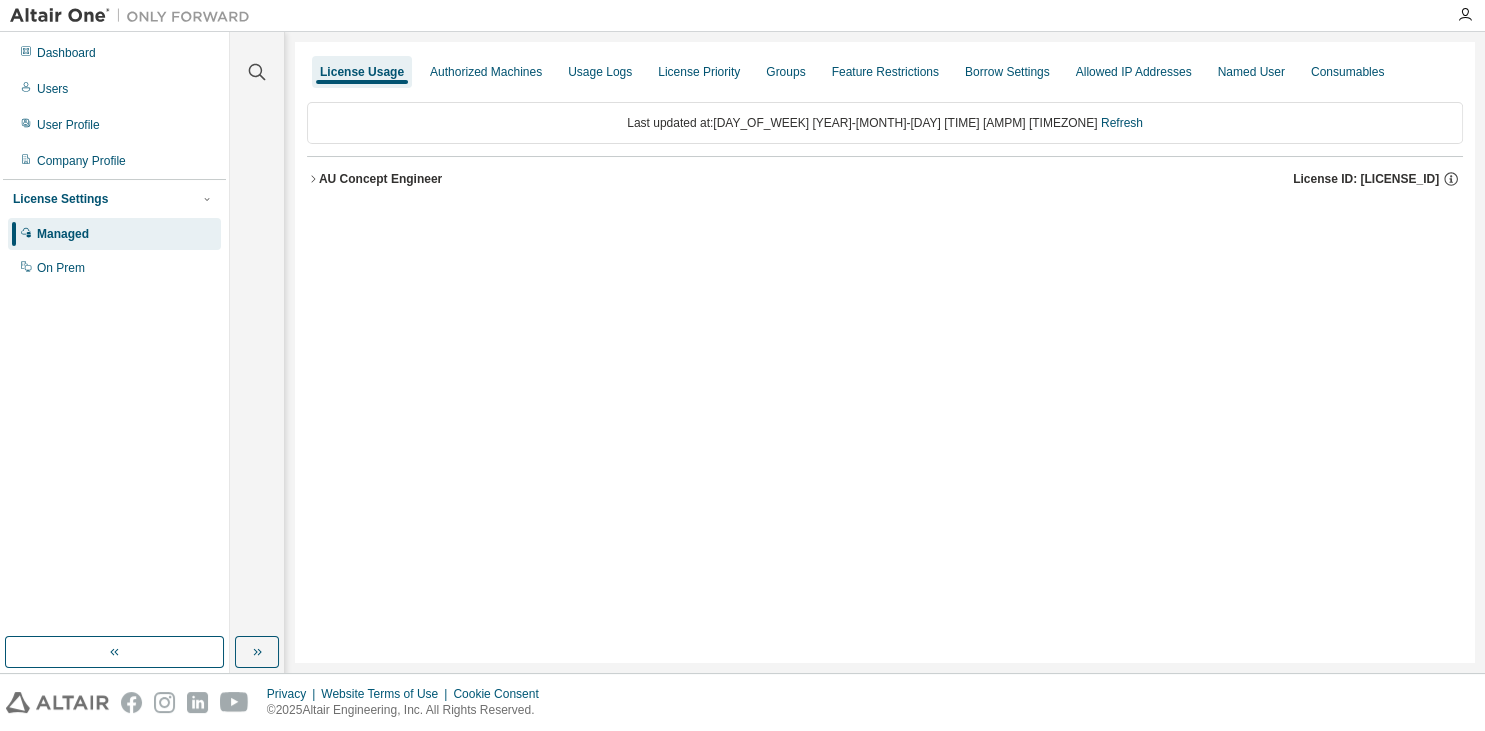 click 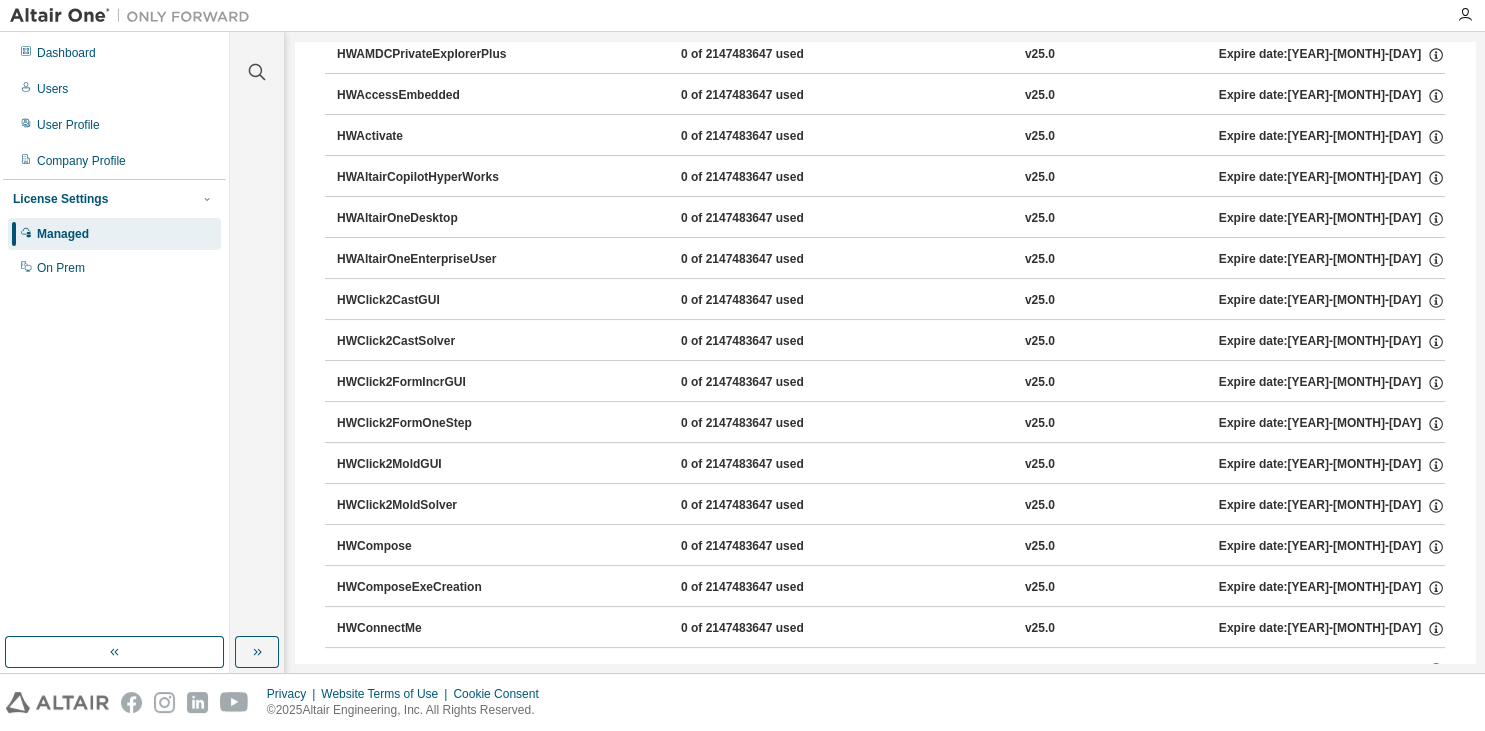 scroll, scrollTop: 0, scrollLeft: 0, axis: both 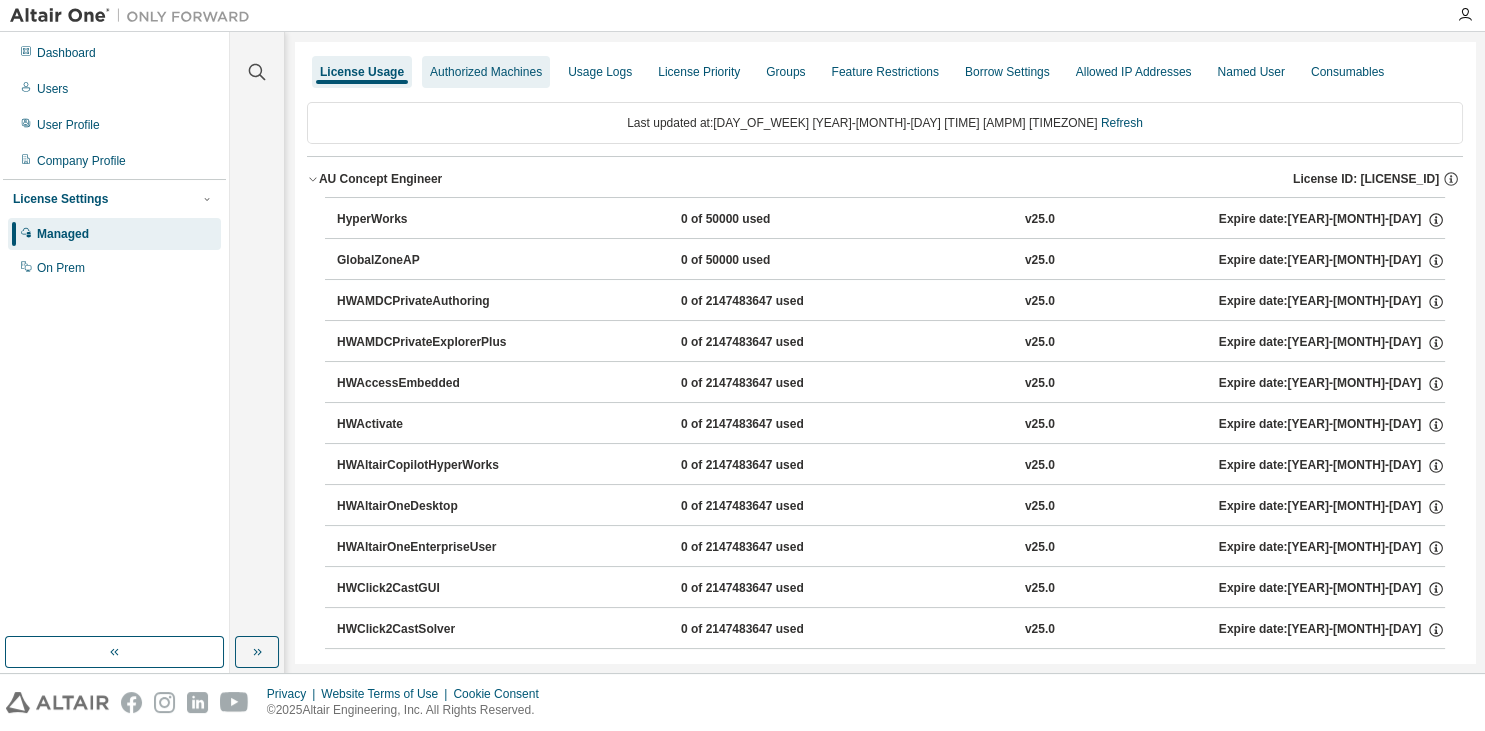 click on "Authorized Machines" at bounding box center [486, 72] 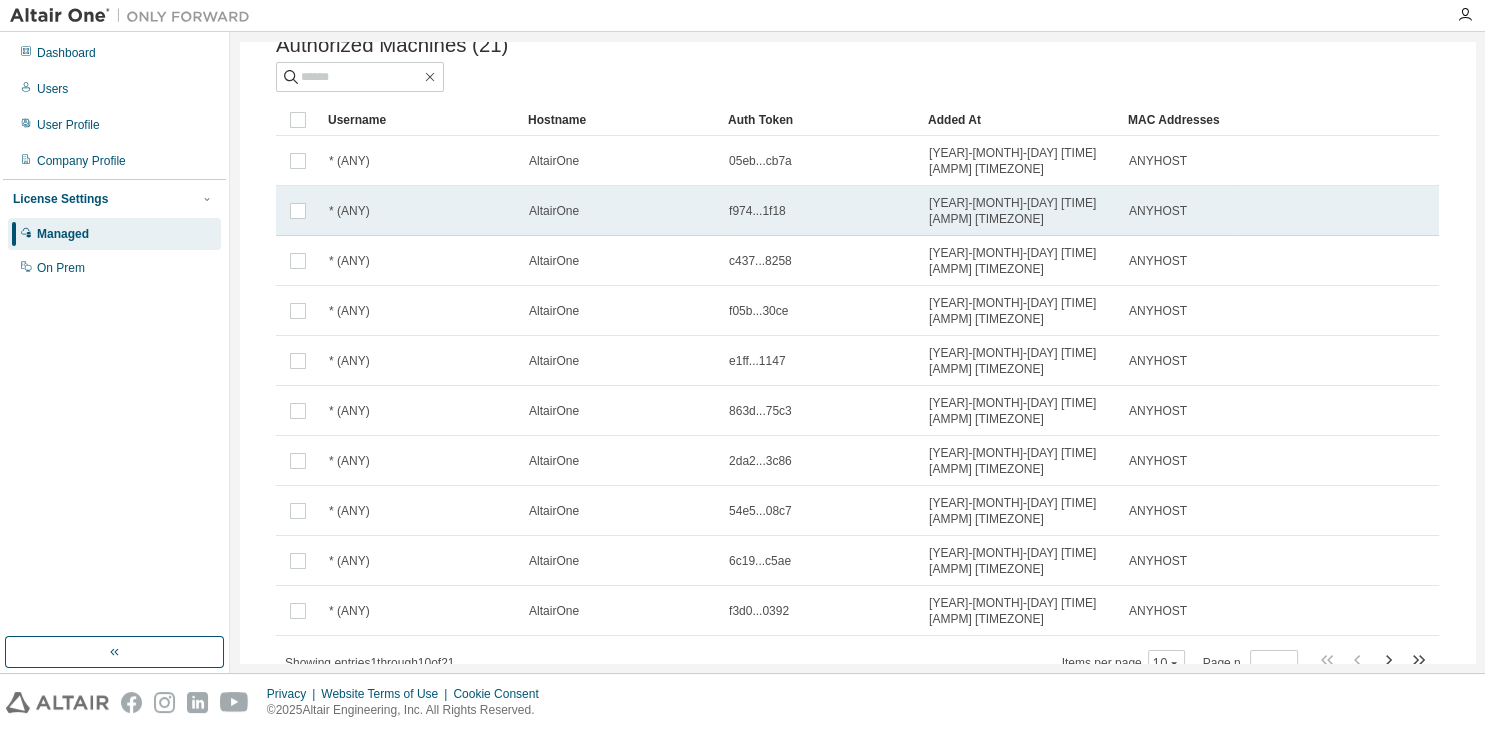 scroll, scrollTop: 0, scrollLeft: 0, axis: both 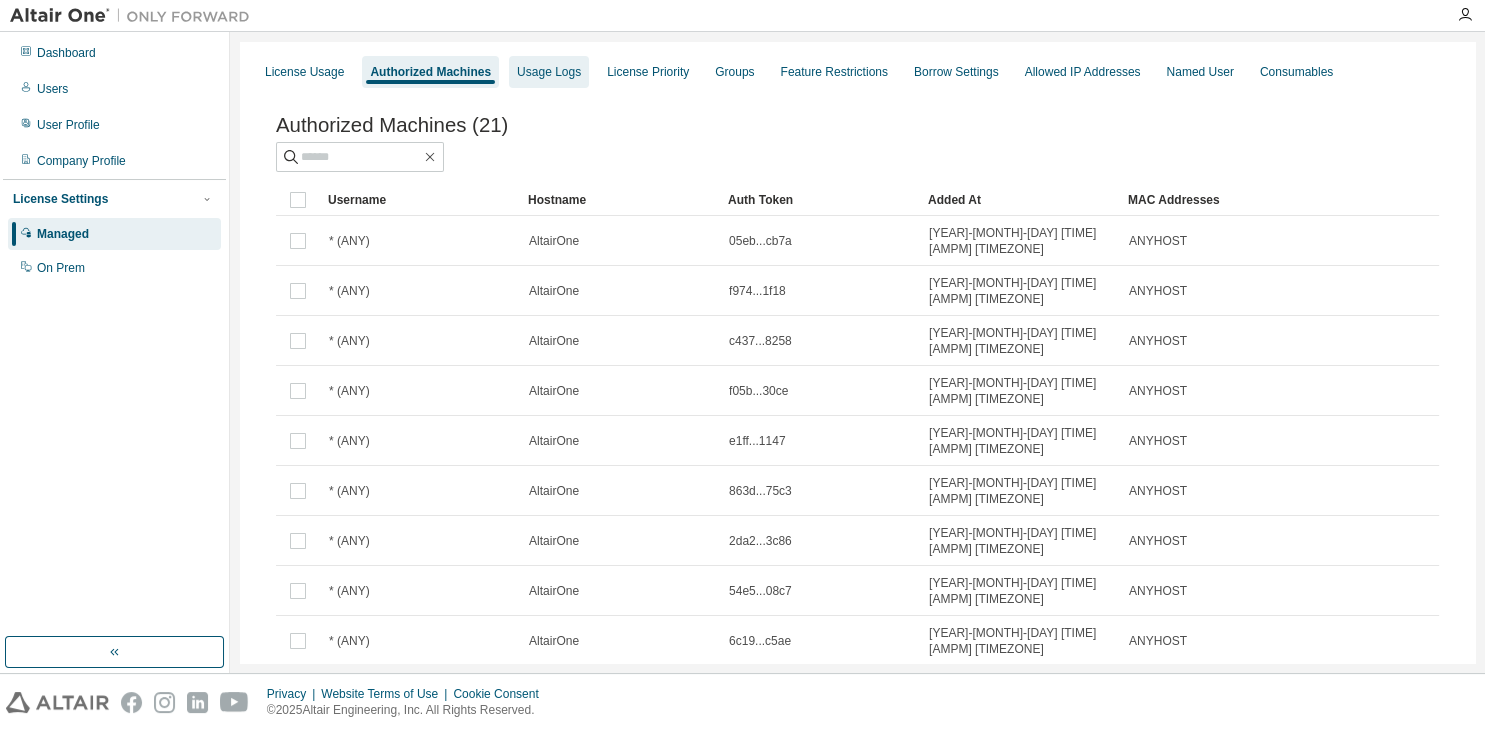 click on "Usage Logs" at bounding box center [549, 72] 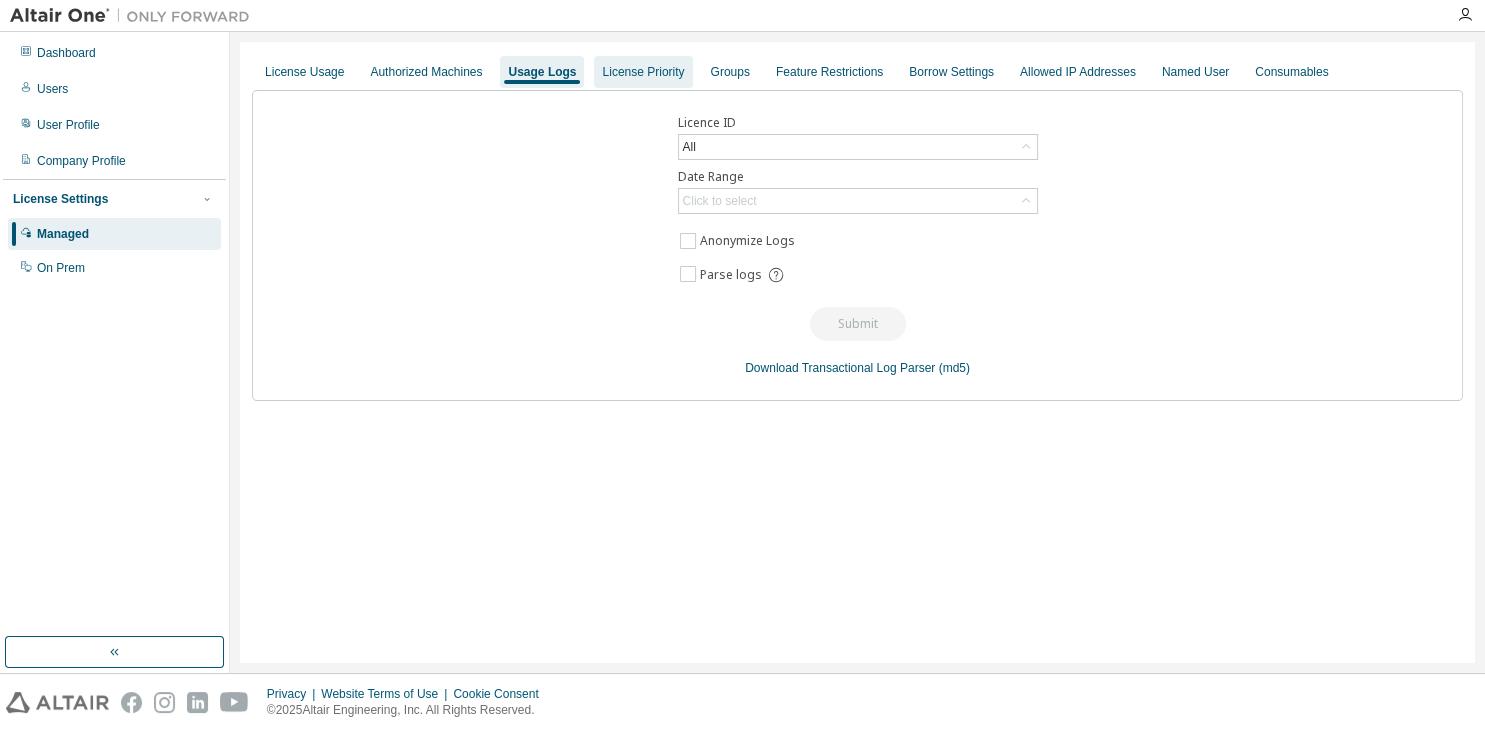 click on "License Priority" at bounding box center (643, 72) 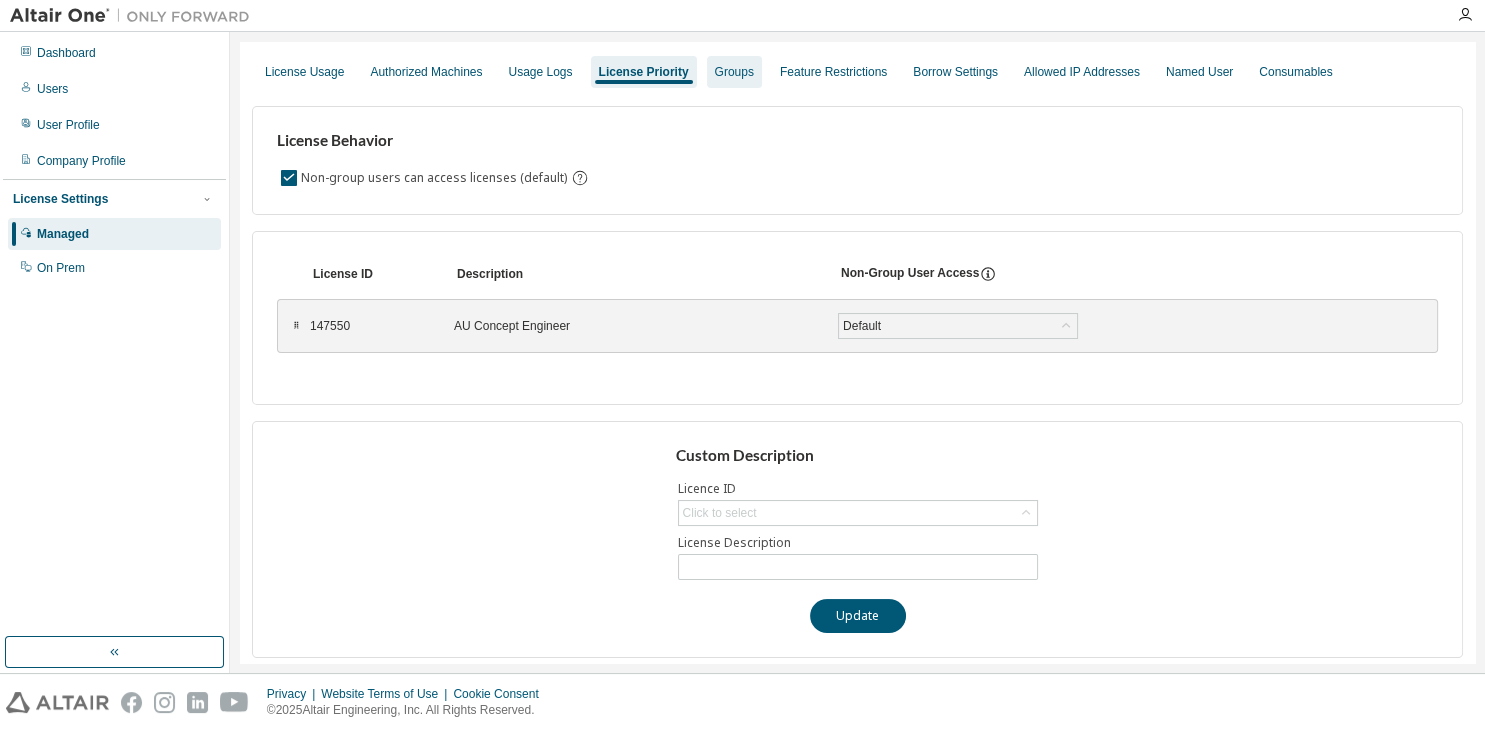 click on "Groups" at bounding box center (734, 72) 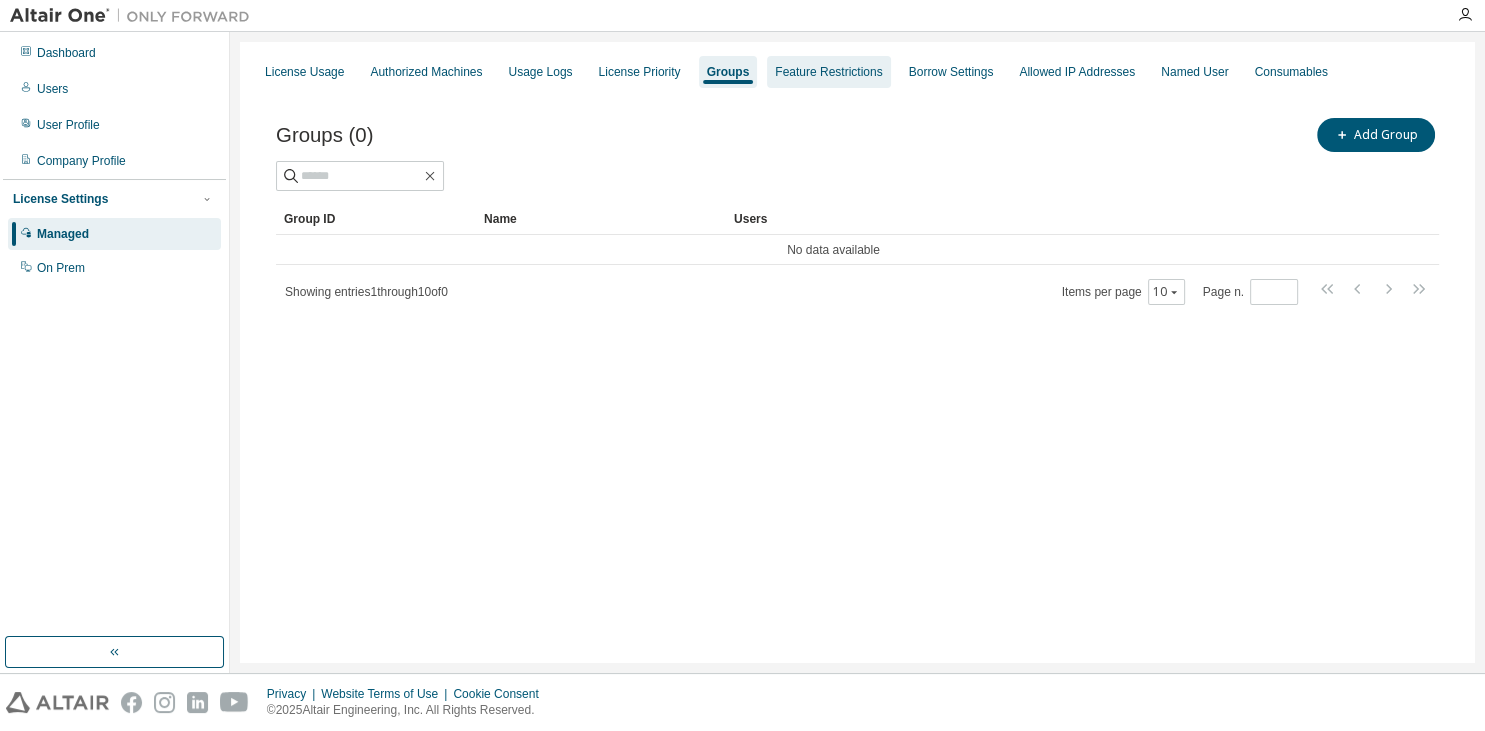 click on "Feature Restrictions" at bounding box center [828, 72] 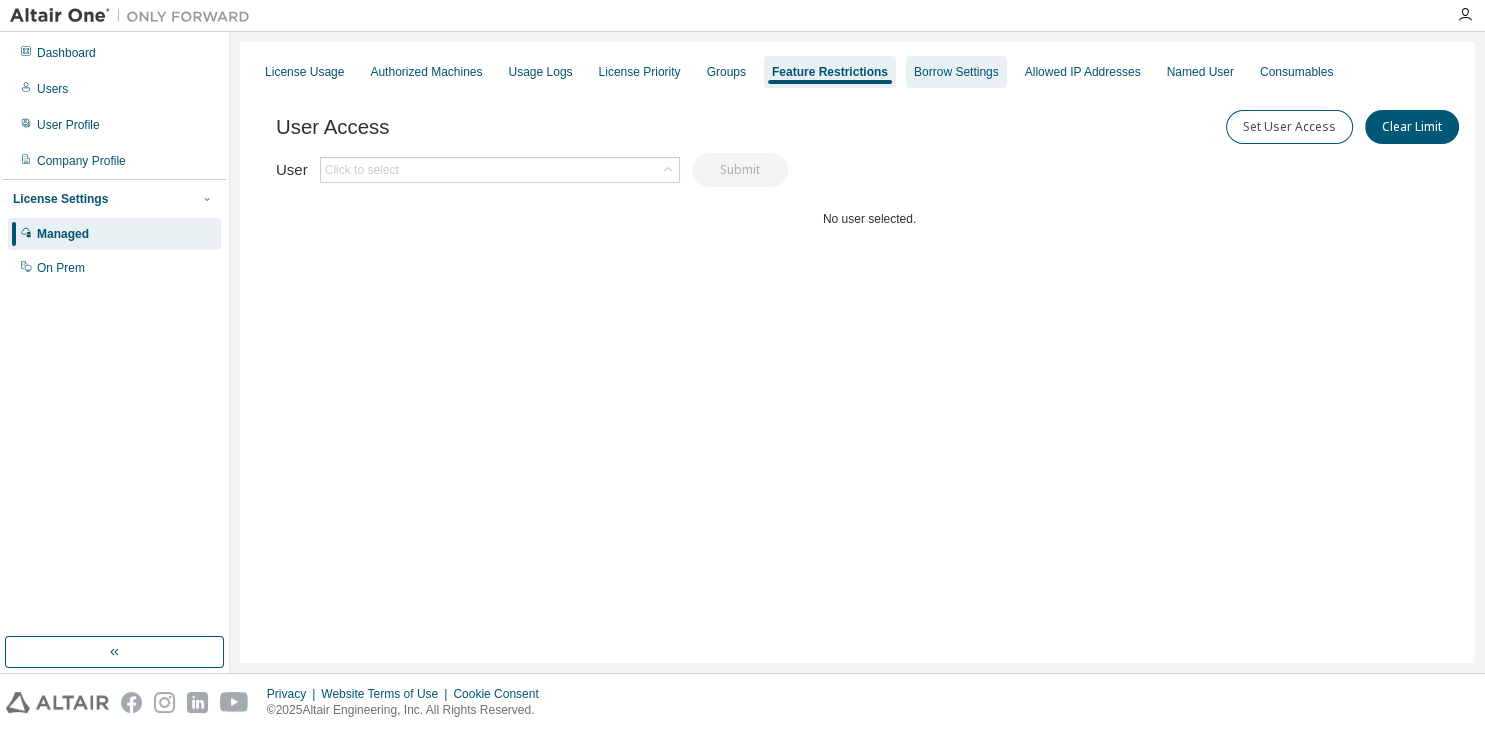 click on "Borrow Settings" at bounding box center (956, 72) 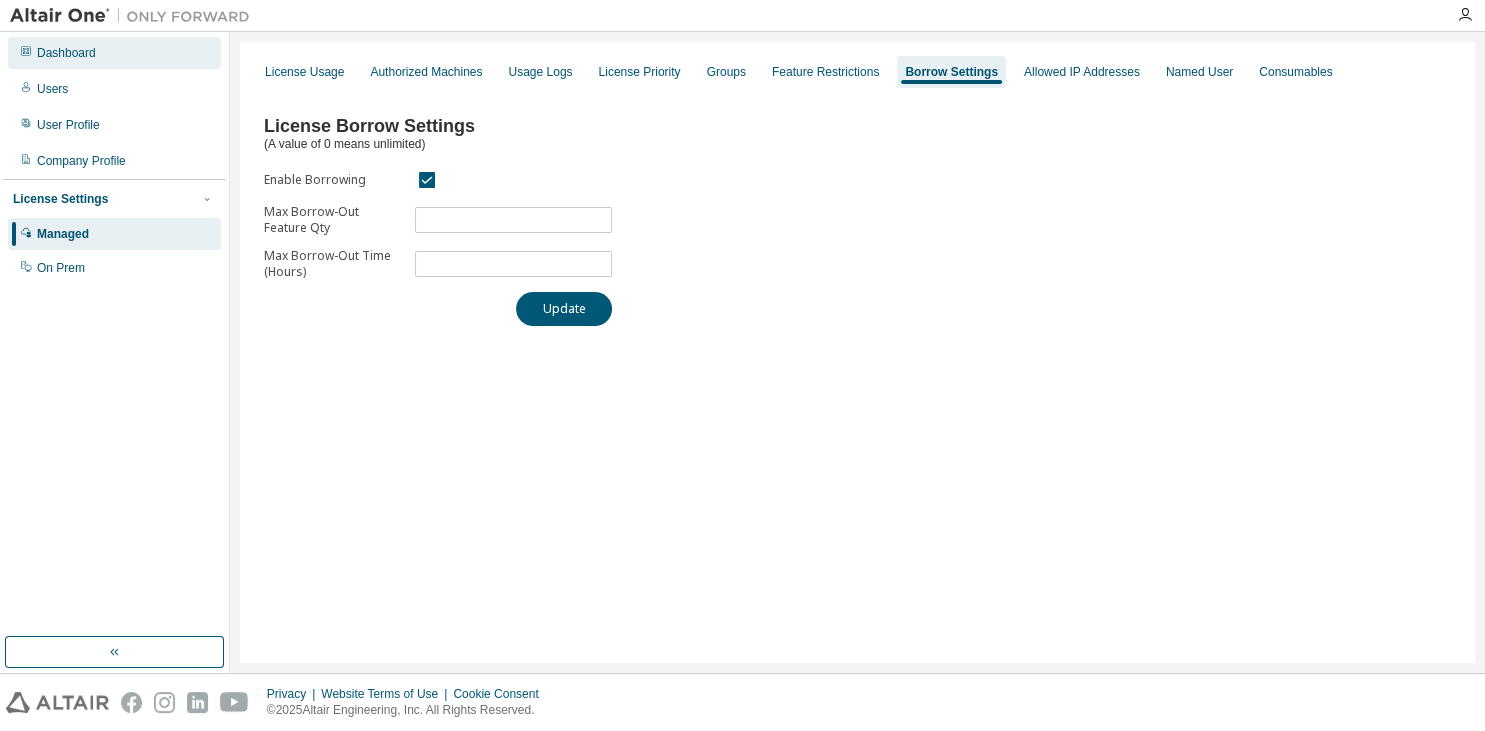 click on "Dashboard" at bounding box center [66, 53] 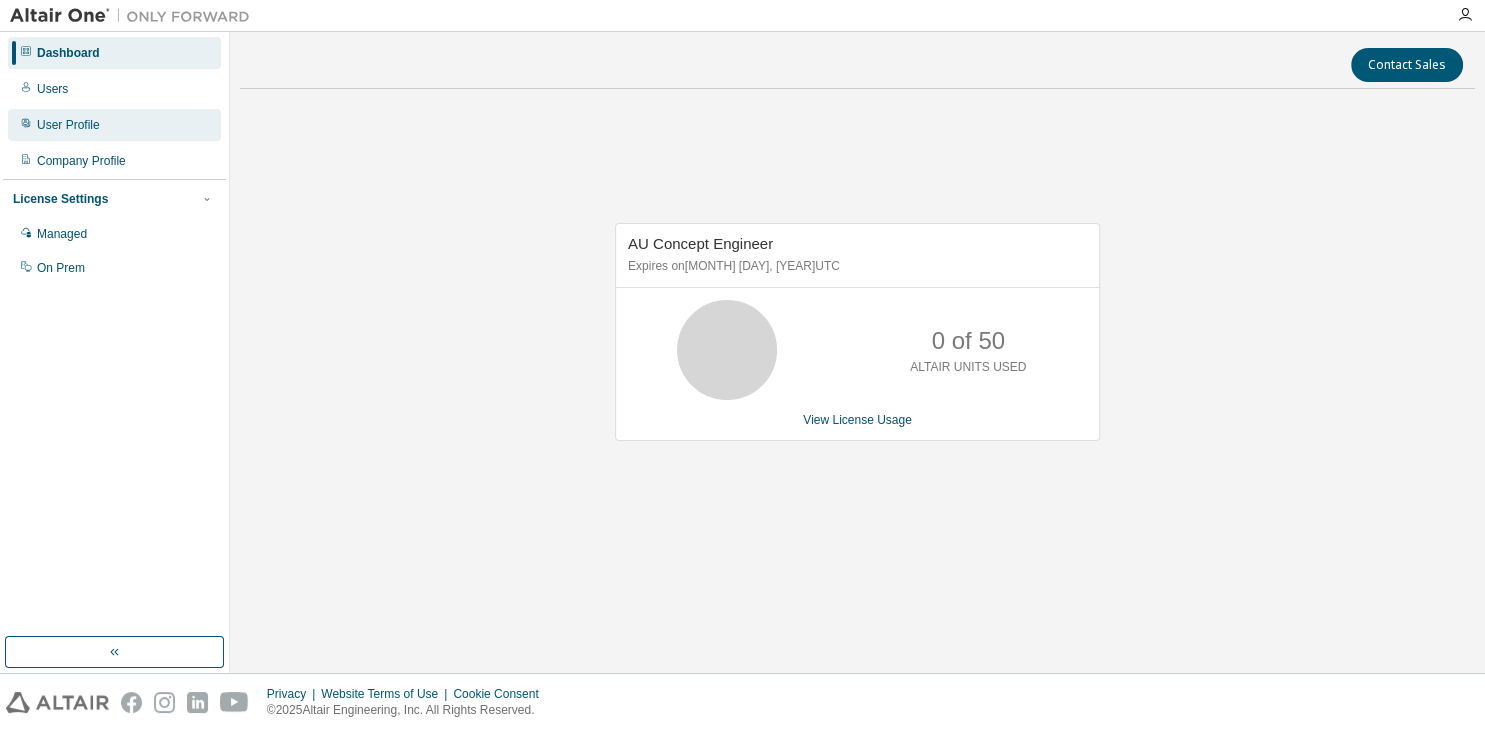 click 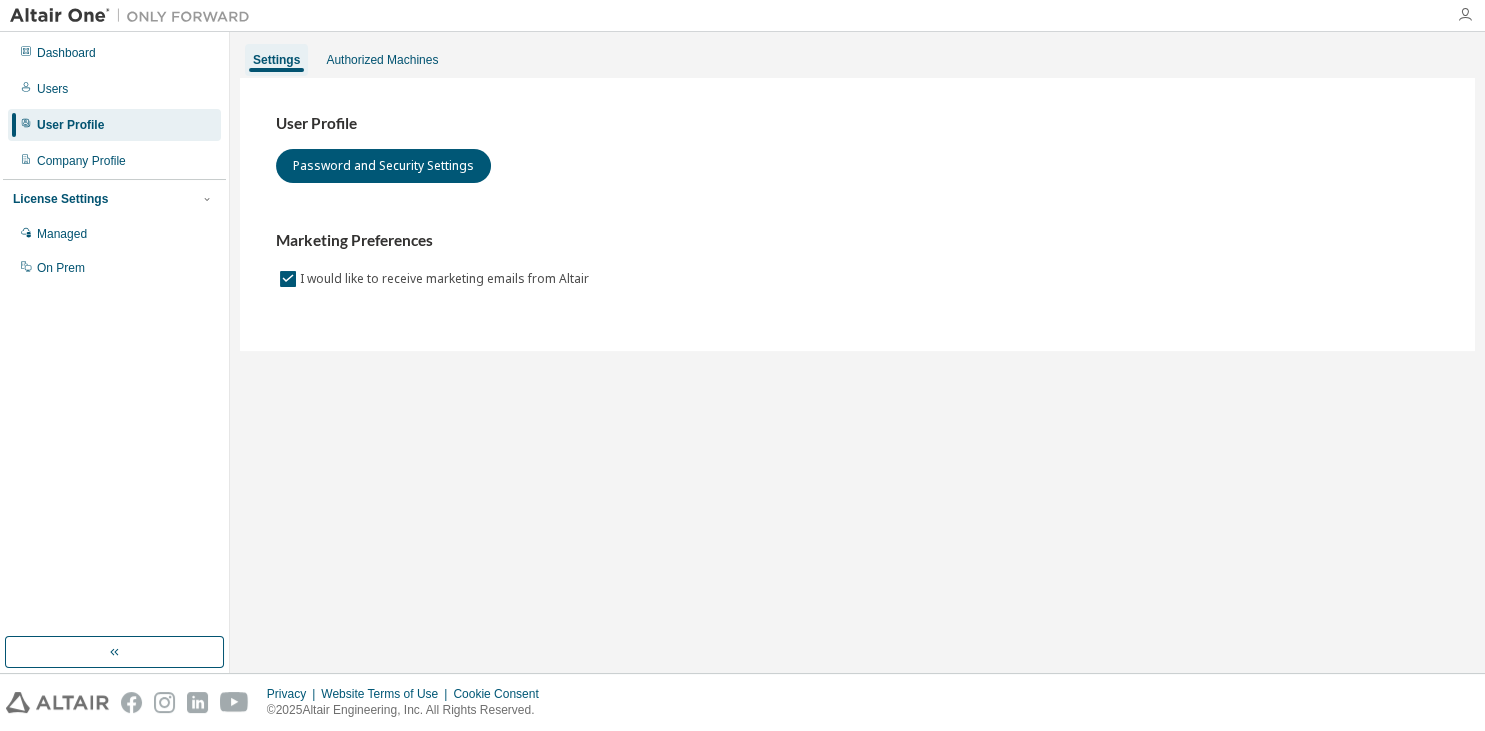 click at bounding box center [1465, 15] 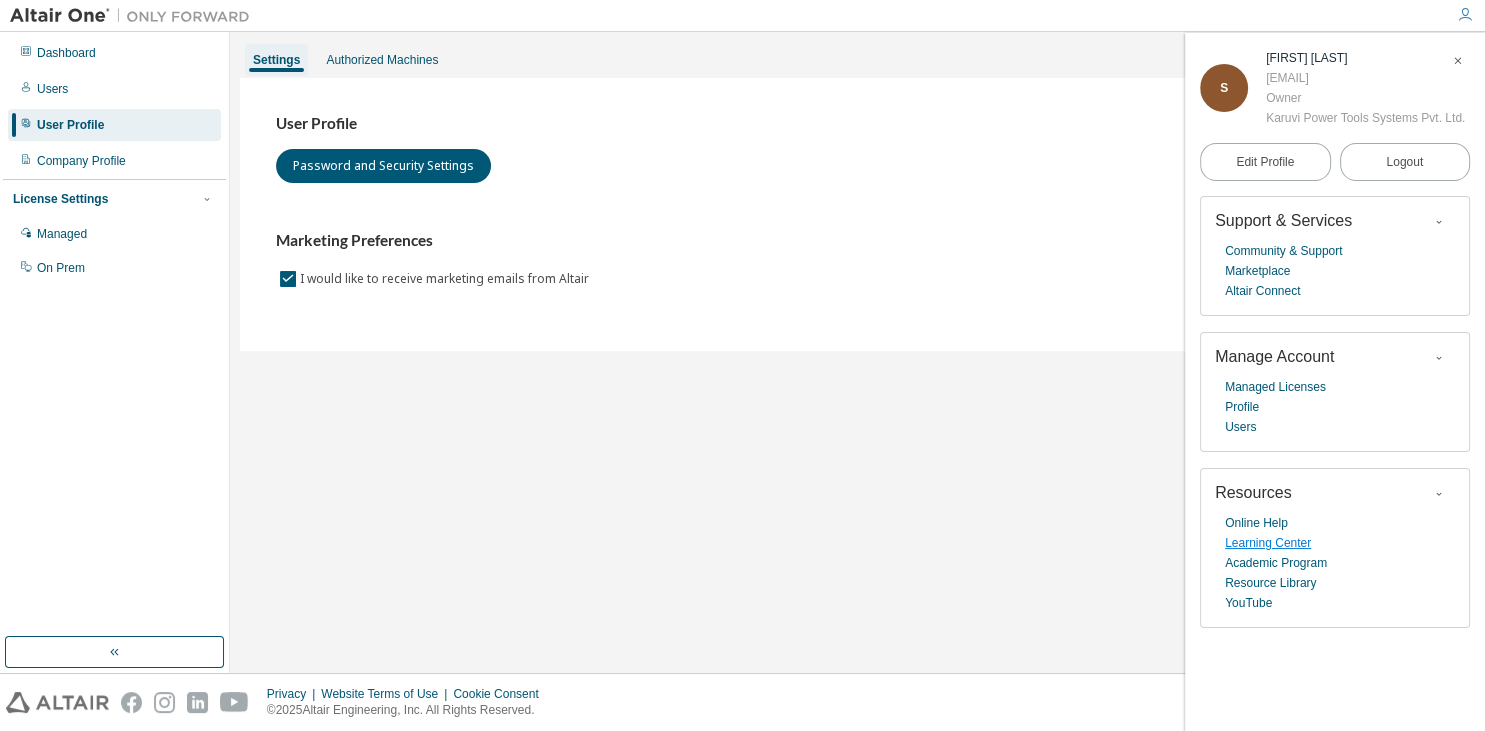 click on "Learning Center" at bounding box center [1268, 543] 